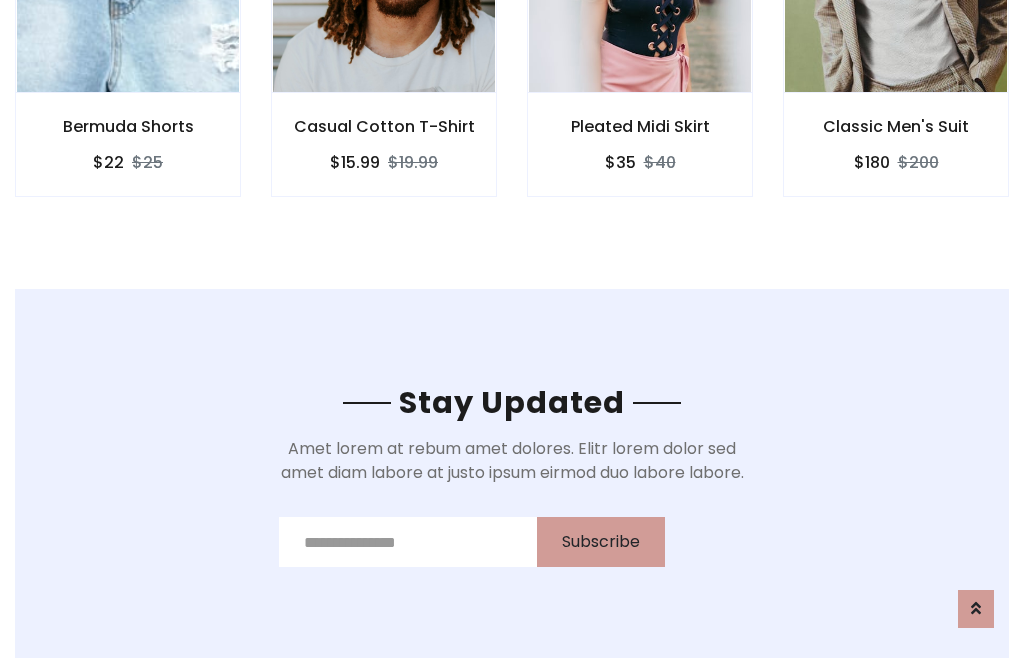 scroll, scrollTop: 3012, scrollLeft: 0, axis: vertical 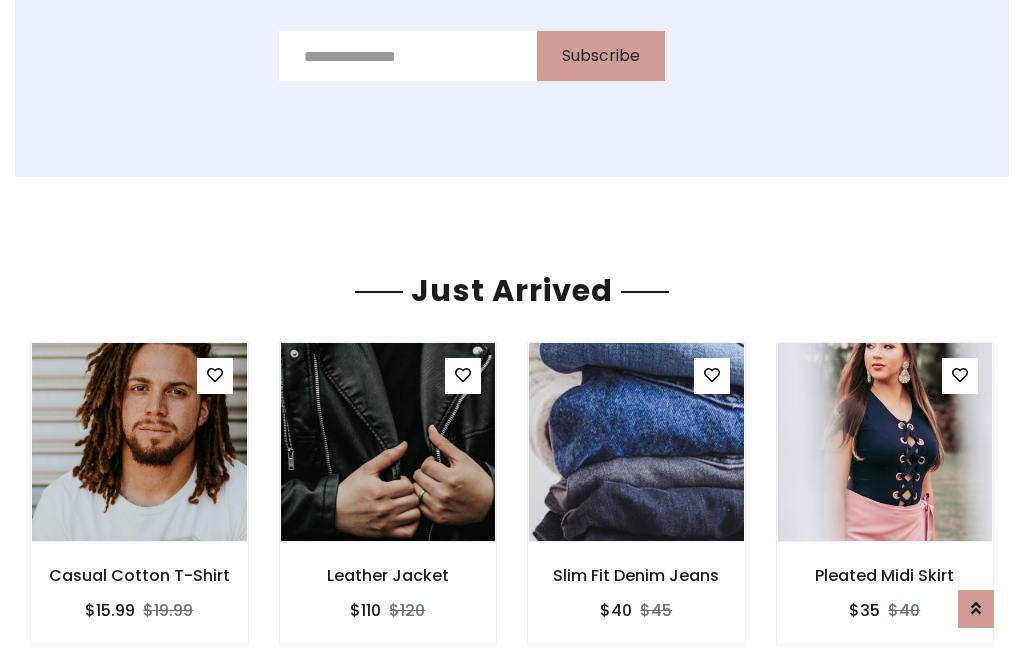 click on "Pleated Midi Skirt
$35
$40" at bounding box center (640, -428) 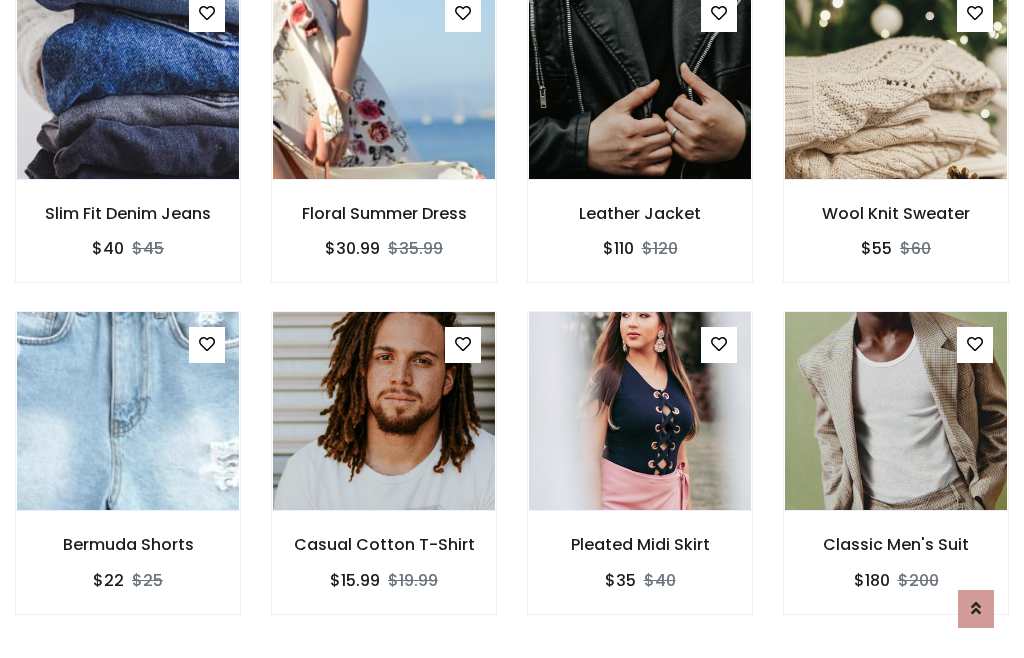 click on "Pleated Midi Skirt
$35
$40" at bounding box center [640, 476] 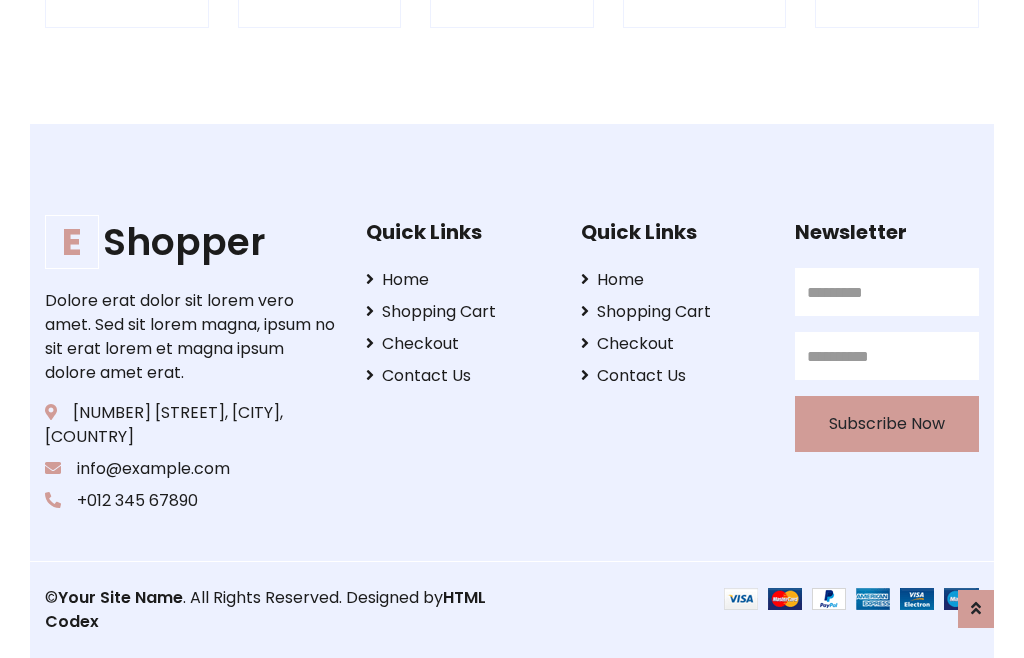 scroll, scrollTop: 3807, scrollLeft: 0, axis: vertical 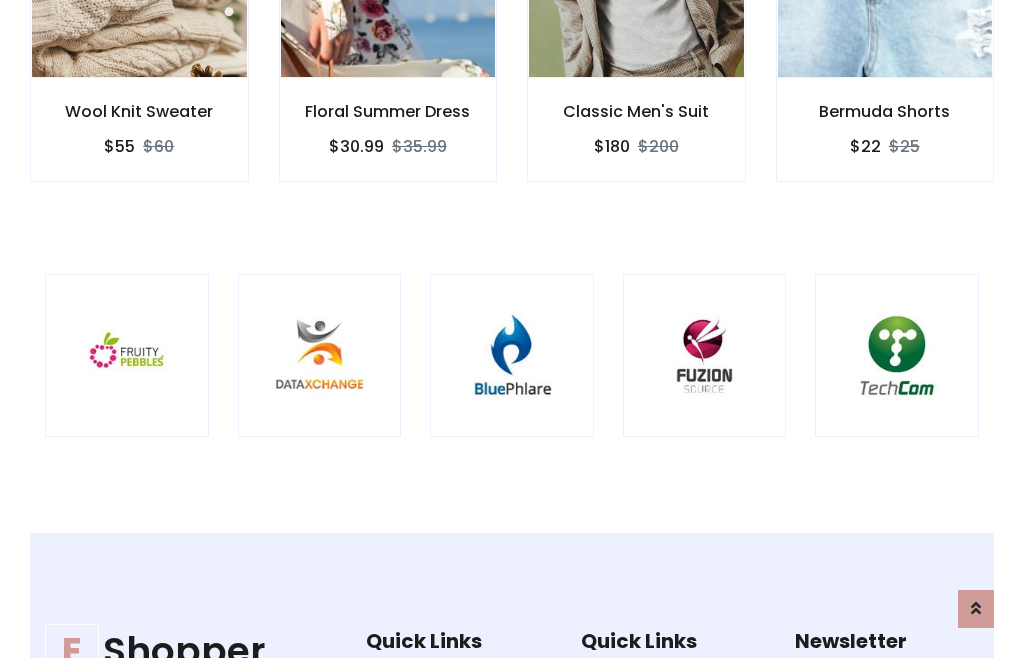 click at bounding box center [512, 356] 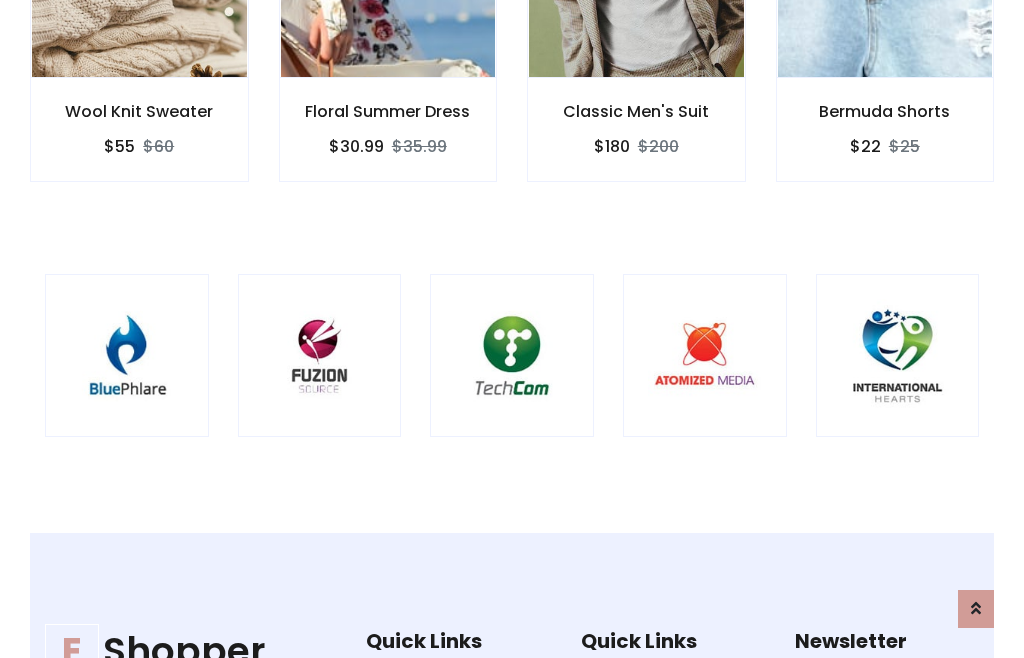 click at bounding box center (512, 356) 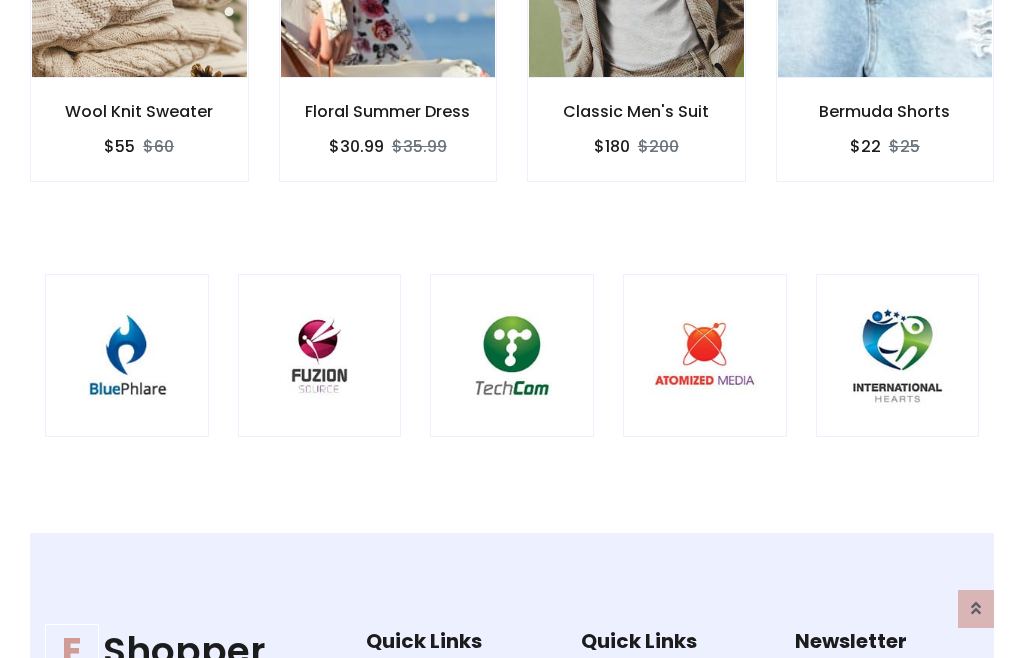 scroll, scrollTop: 0, scrollLeft: 0, axis: both 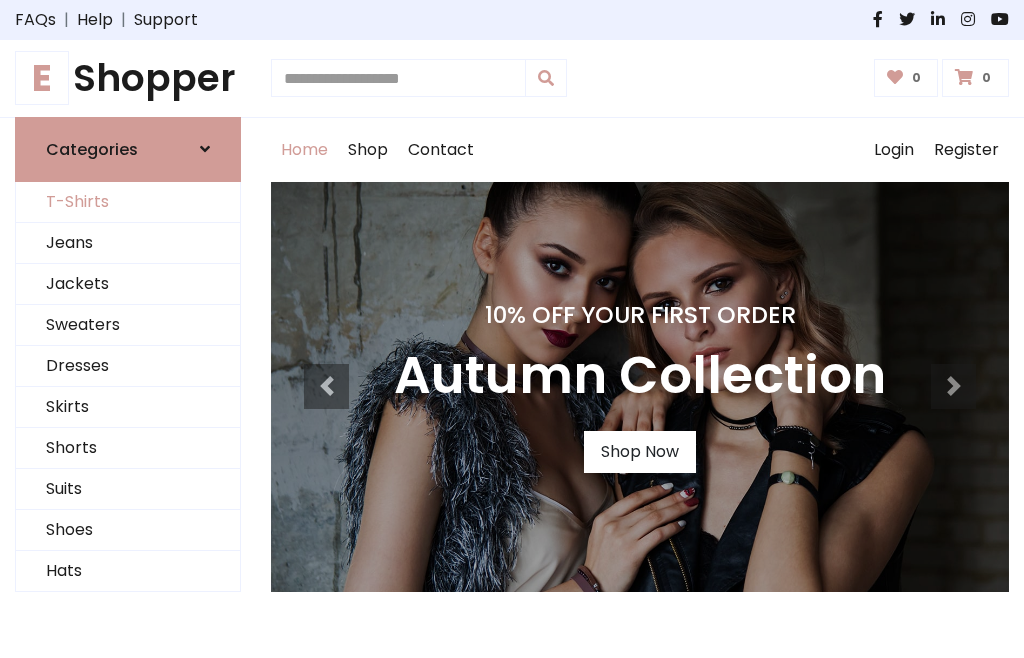 click on "T-Shirts" at bounding box center (128, 202) 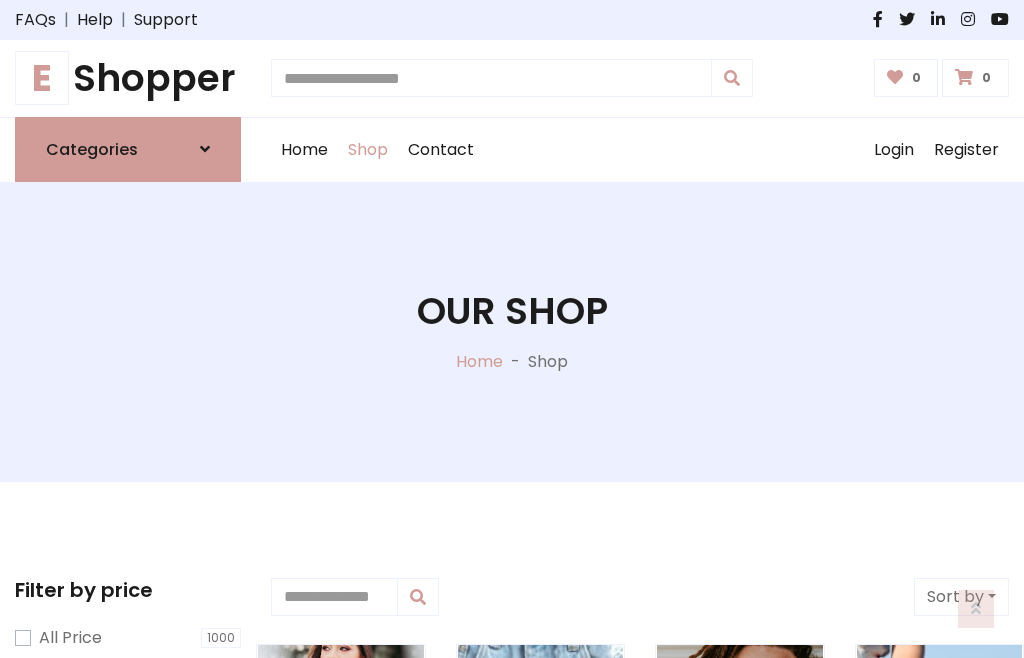 scroll, scrollTop: 802, scrollLeft: 0, axis: vertical 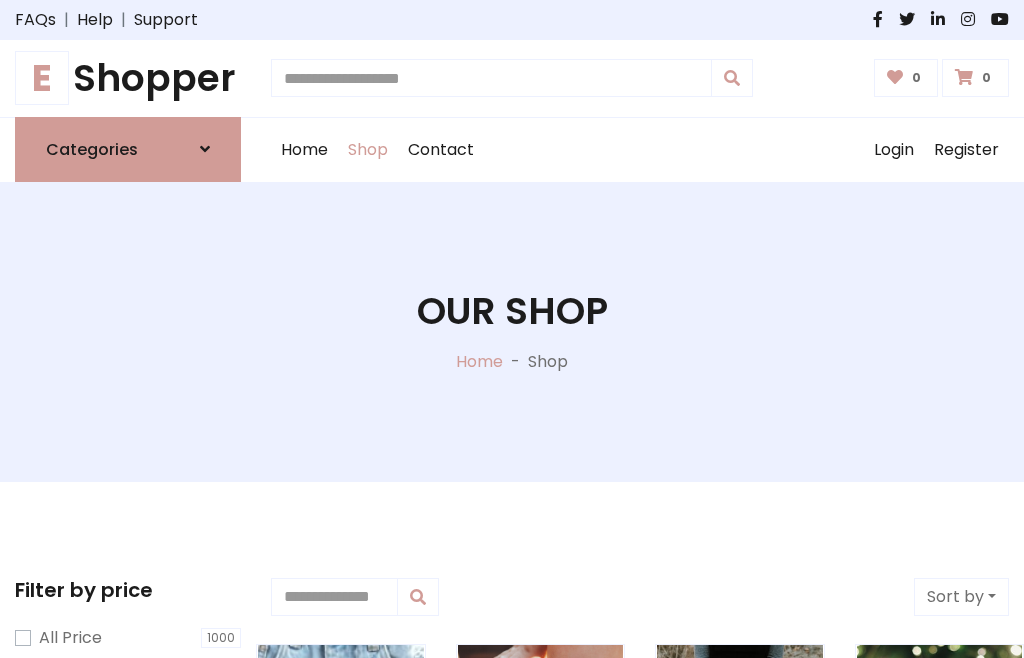click on "E Shopper" at bounding box center [128, 78] 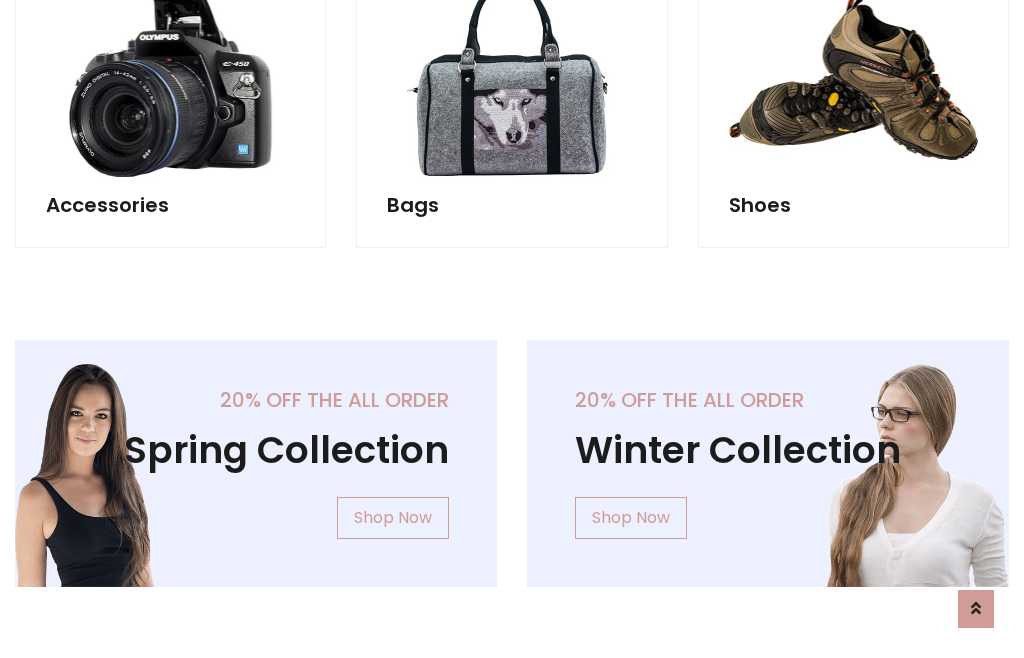 scroll, scrollTop: 1943, scrollLeft: 0, axis: vertical 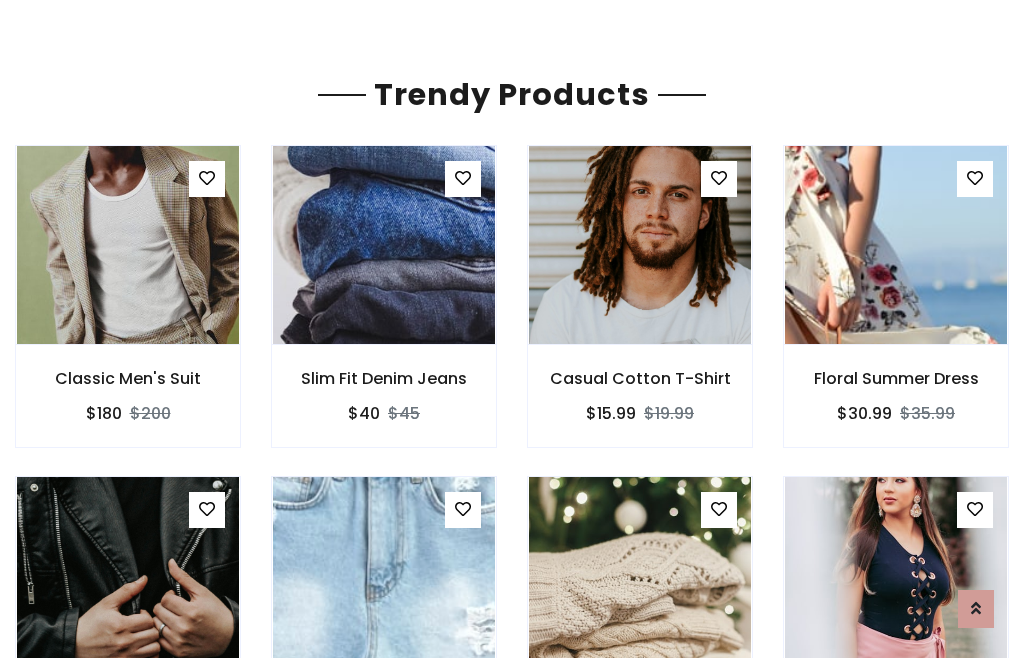click on "Shop" at bounding box center (368, -1793) 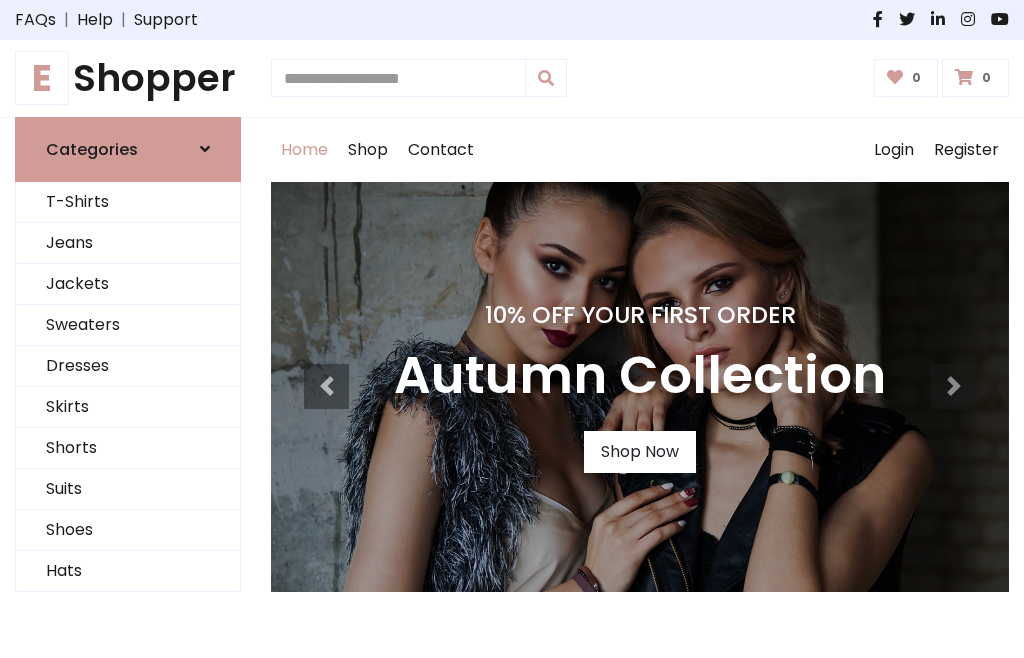 scroll, scrollTop: 656, scrollLeft: 0, axis: vertical 